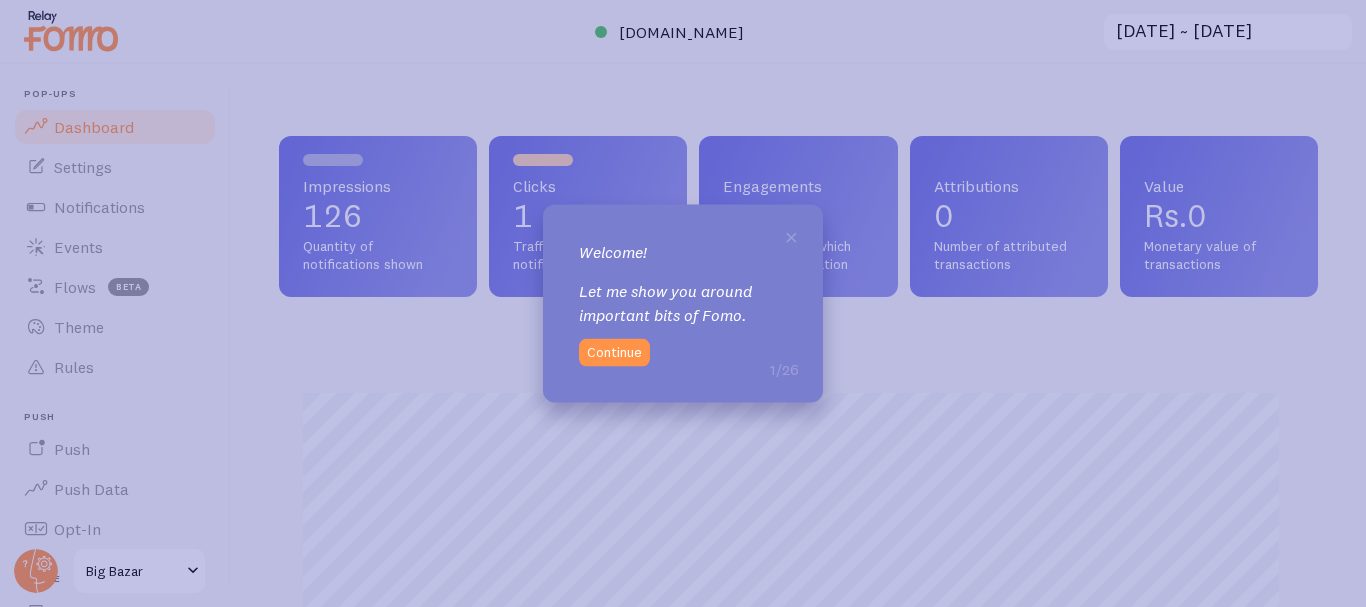 scroll, scrollTop: 0, scrollLeft: 0, axis: both 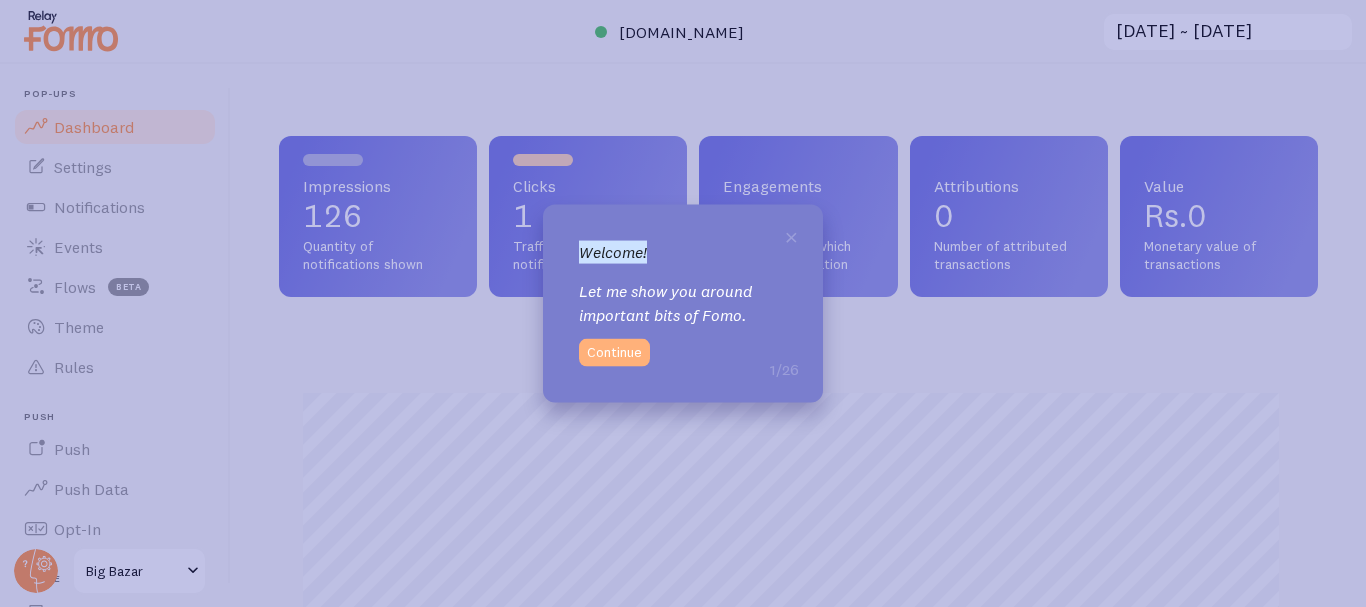 click on "Continue" at bounding box center [614, 353] 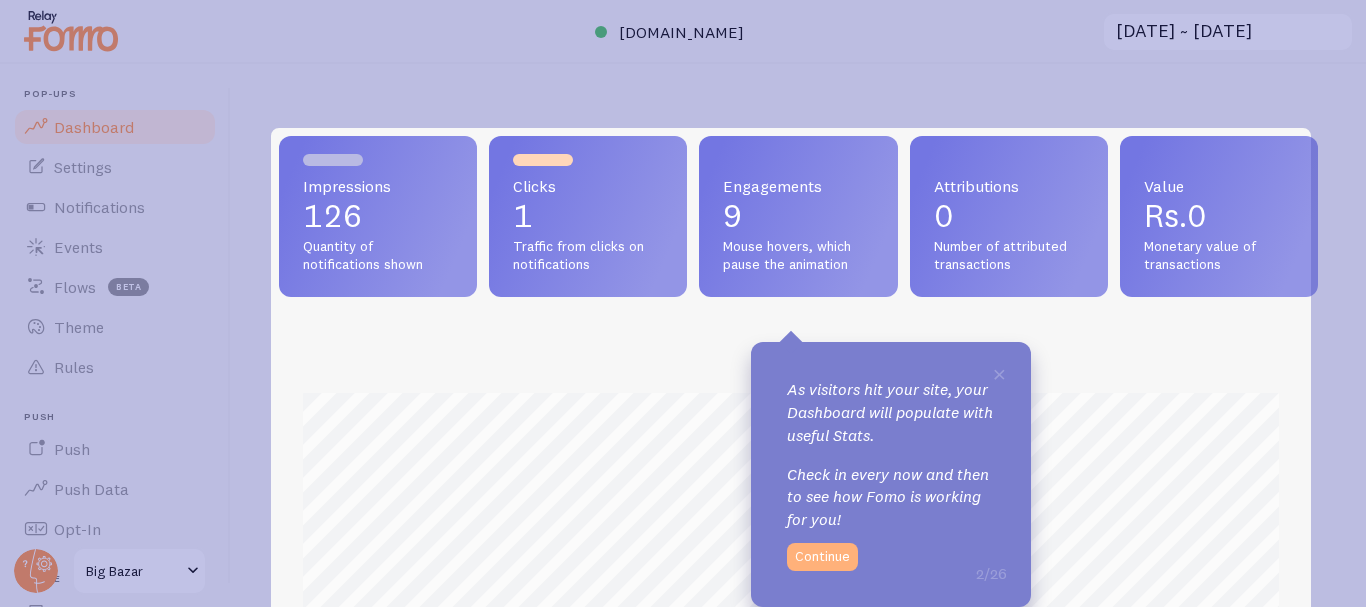 click on "Continue" at bounding box center (822, 557) 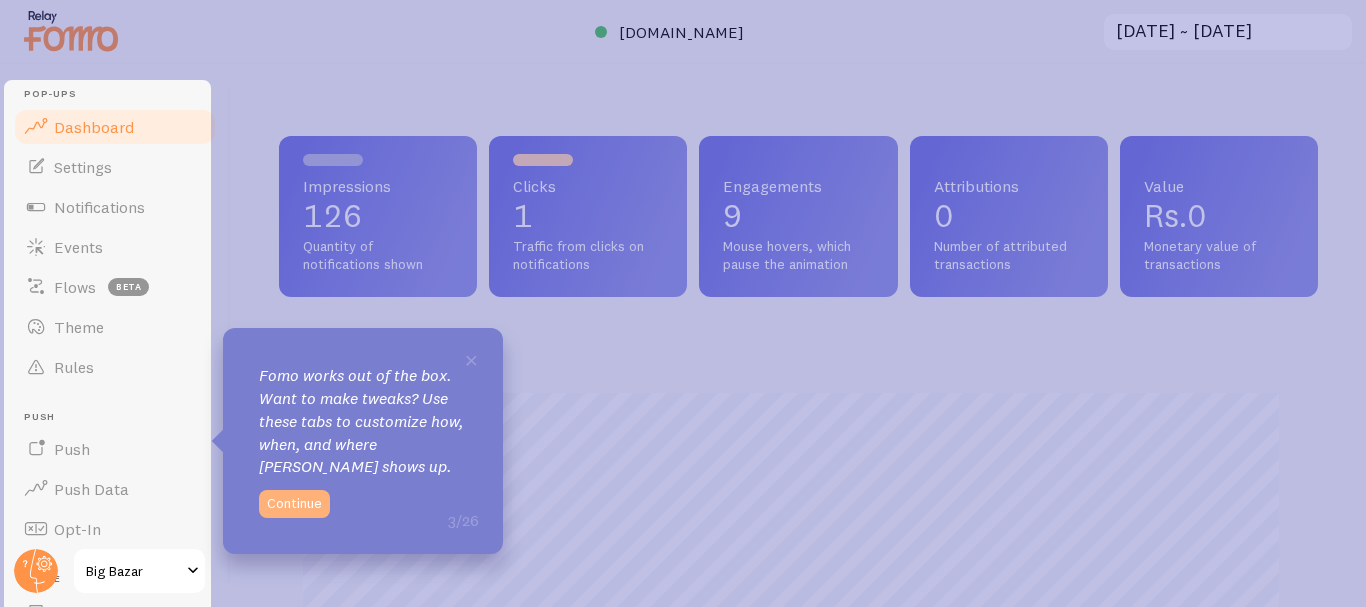 click on "Continue" at bounding box center (294, 504) 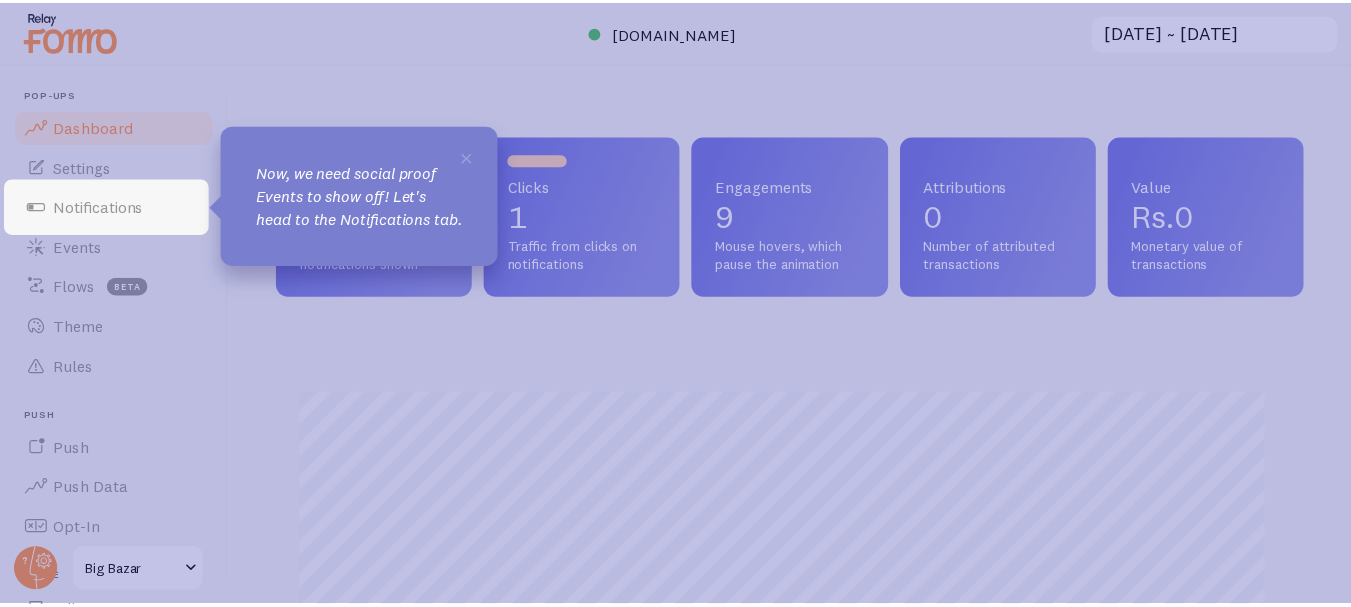 scroll, scrollTop: 700, scrollLeft: 0, axis: vertical 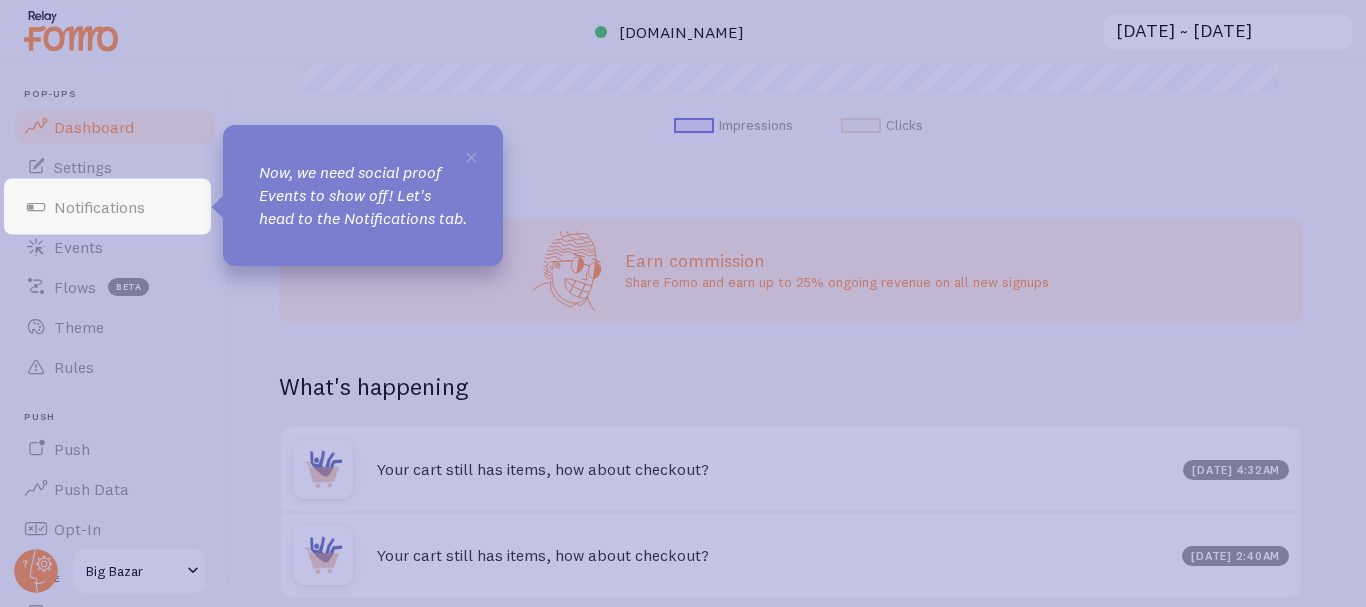 click on "×" at bounding box center [471, 156] 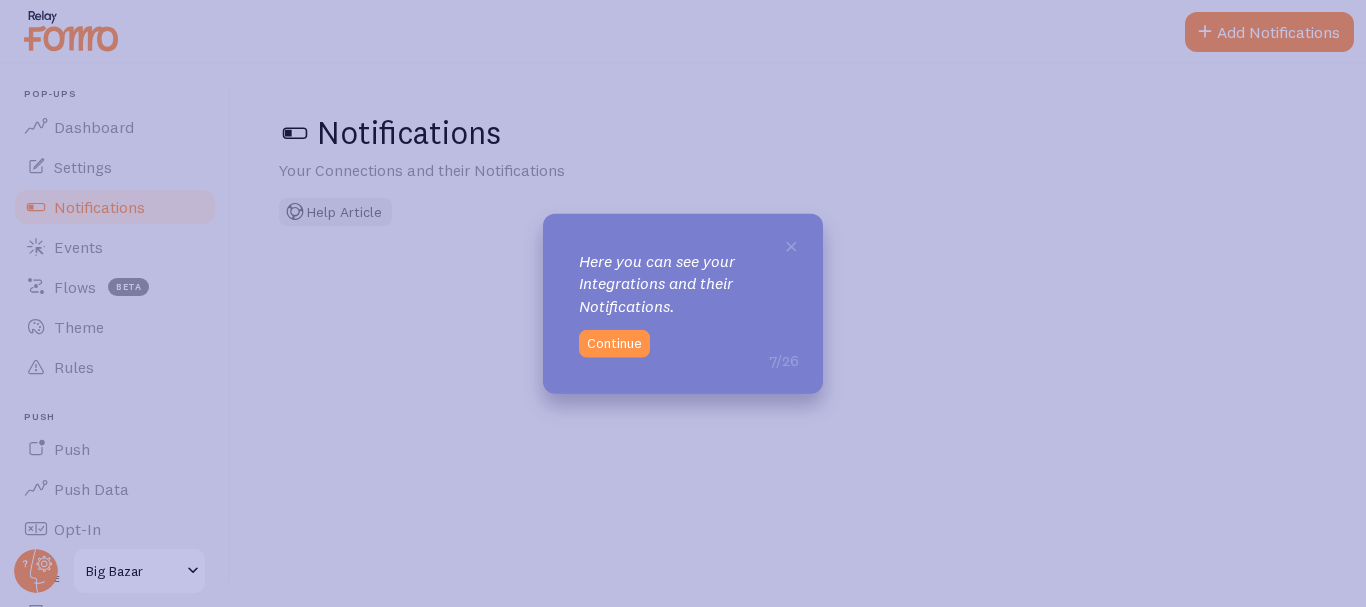 click 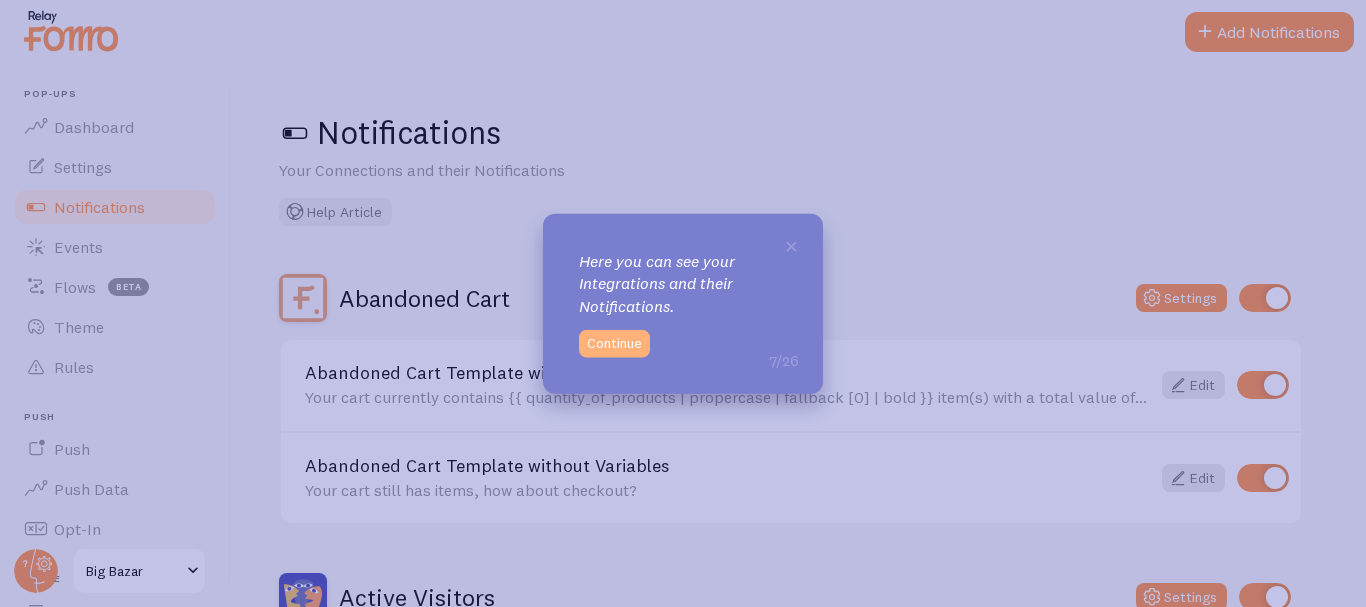 click on "Continue" at bounding box center [614, 344] 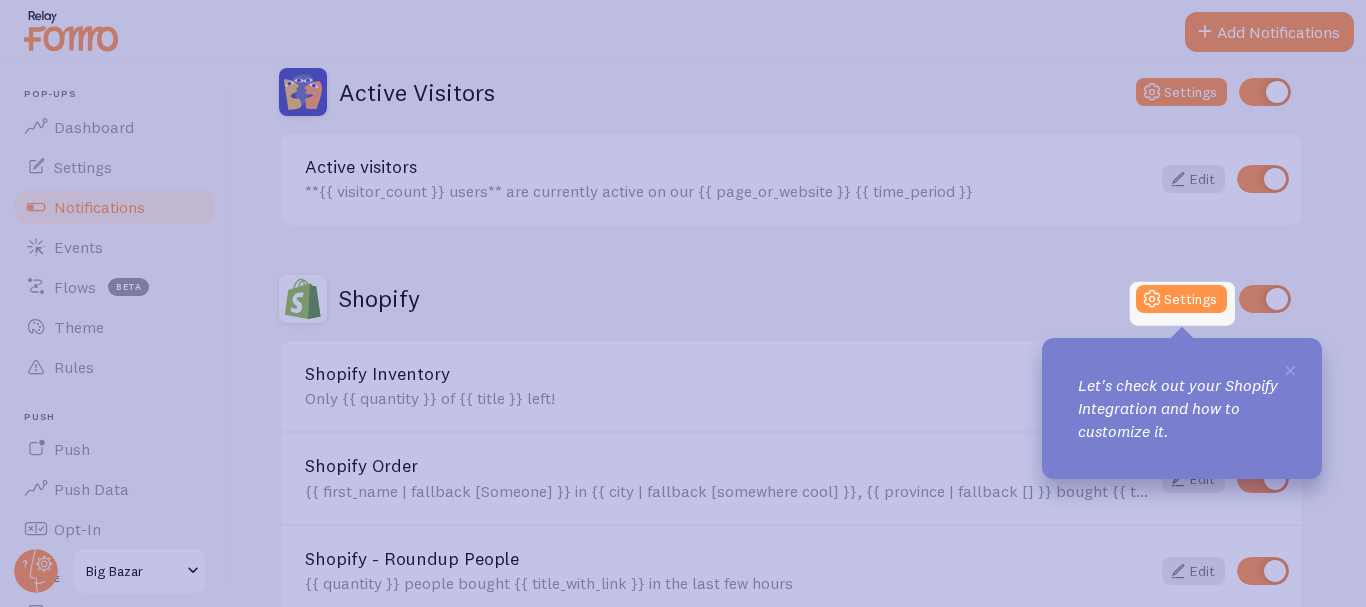 scroll, scrollTop: 500, scrollLeft: 0, axis: vertical 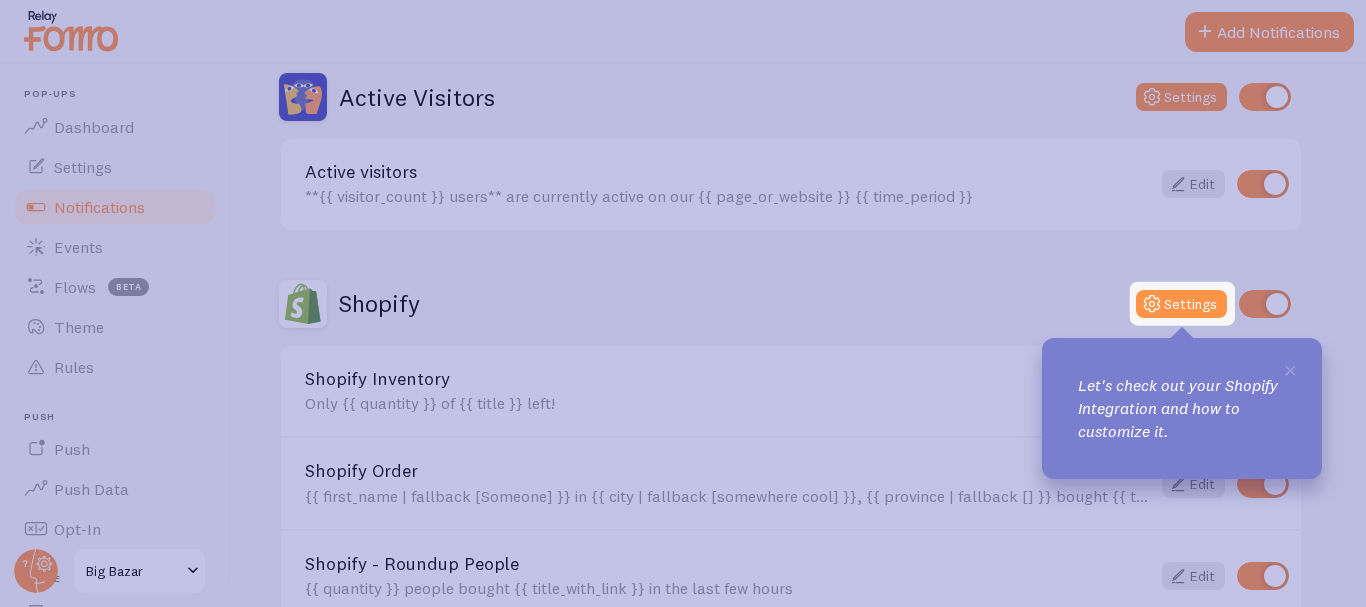 click on "Shopify
Settings" at bounding box center (791, 304) 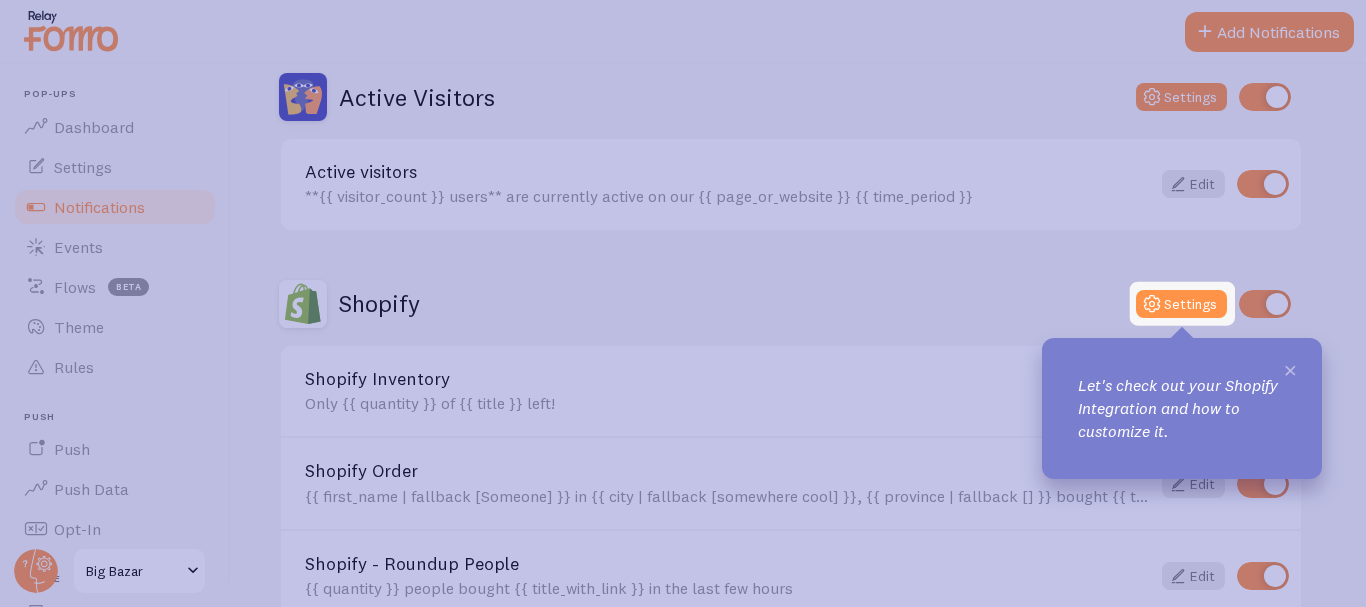 click on "×" at bounding box center [1290, 369] 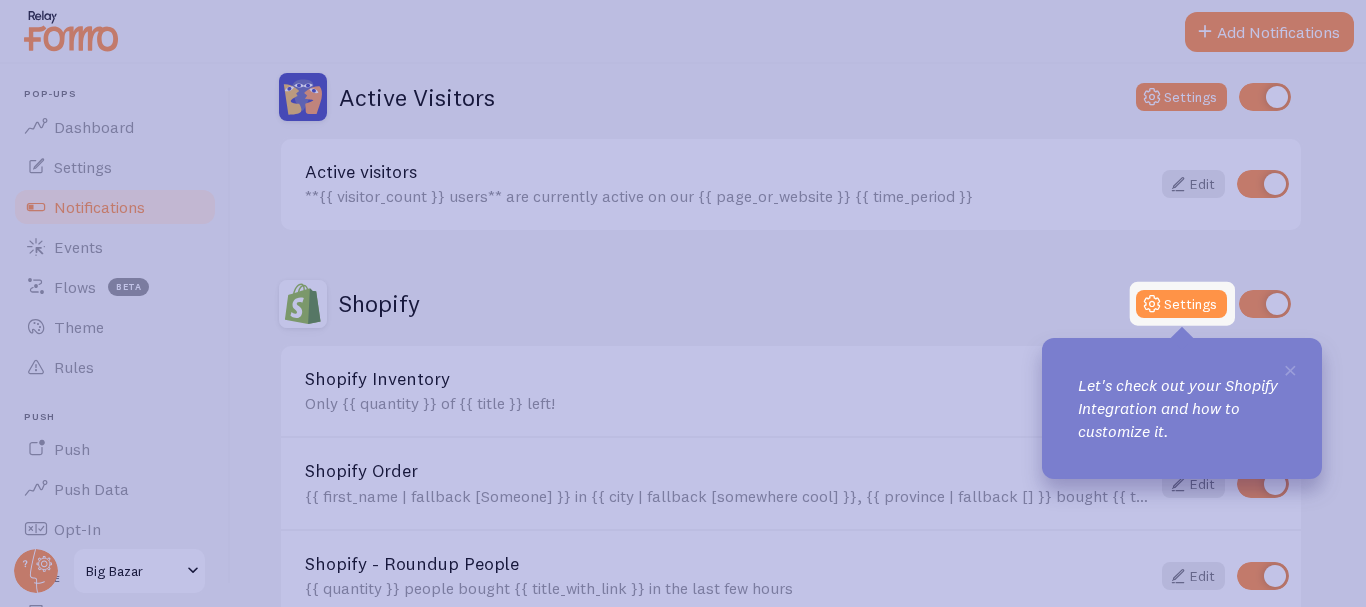 drag, startPoint x: 1147, startPoint y: 412, endPoint x: 1133, endPoint y: 431, distance: 23.600847 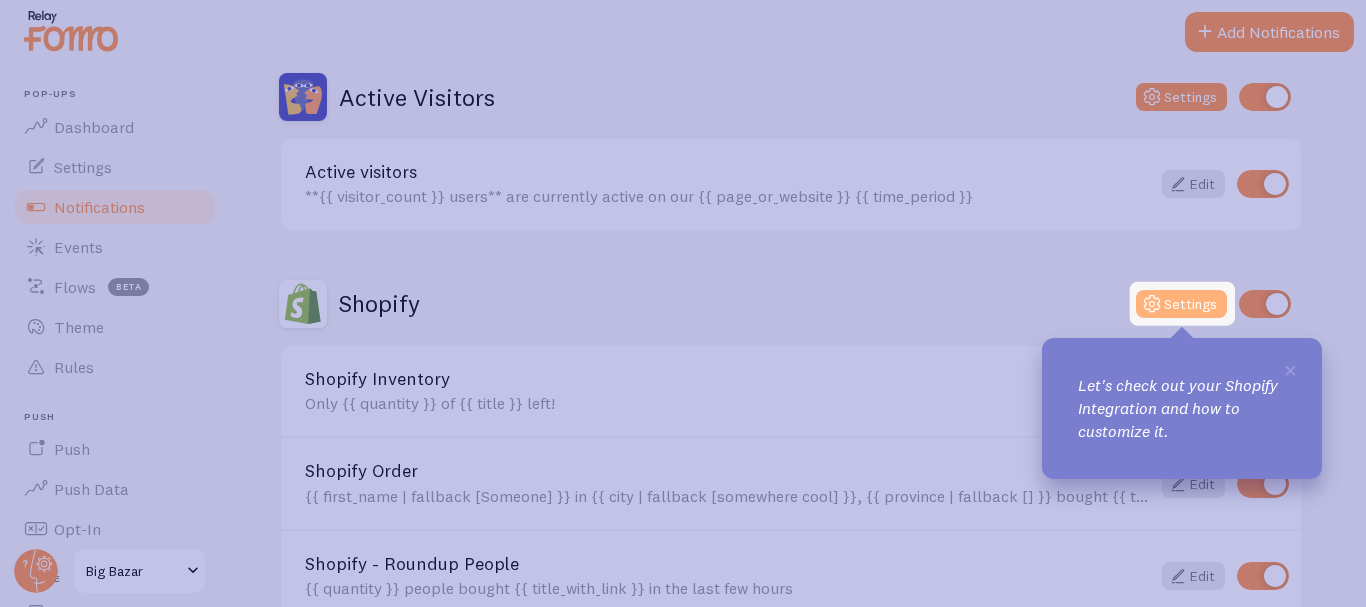 click on "Settings" at bounding box center (1181, 304) 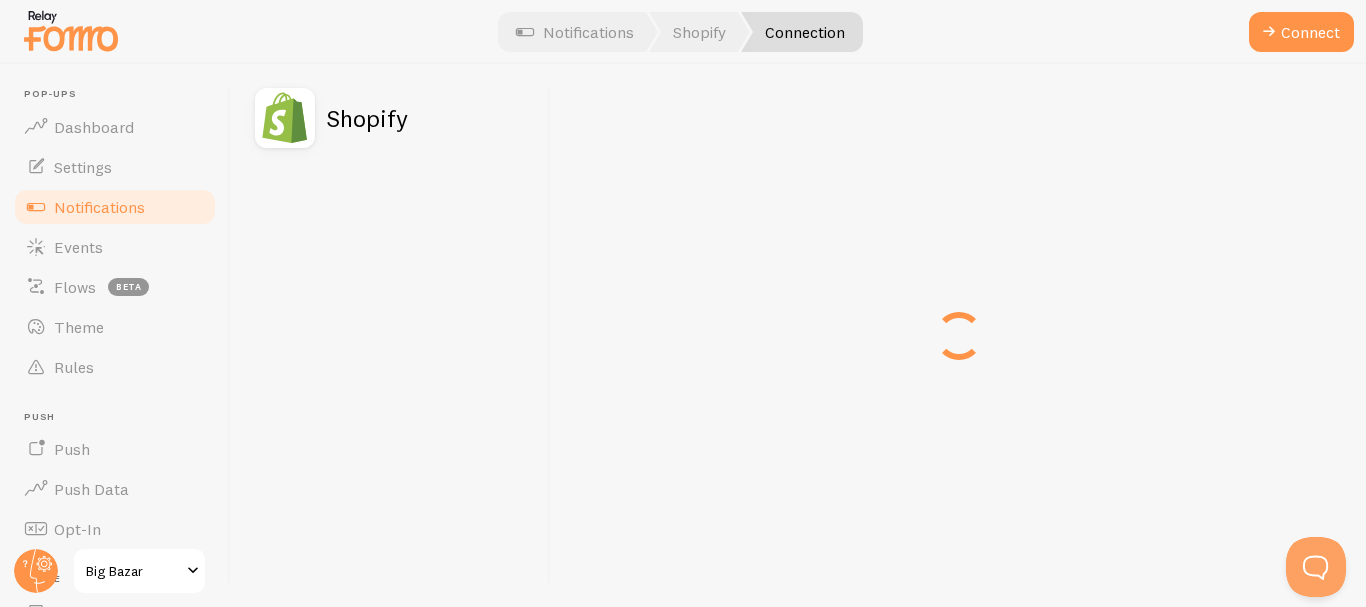 scroll, scrollTop: 0, scrollLeft: 0, axis: both 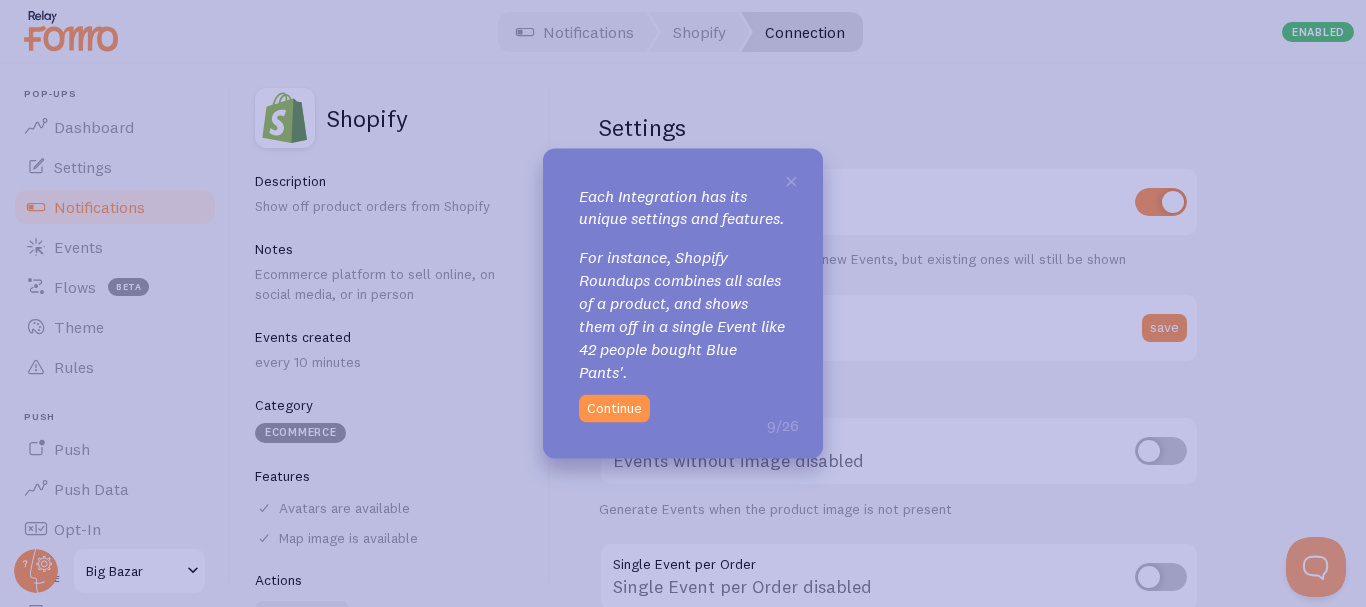 drag, startPoint x: 625, startPoint y: 451, endPoint x: 625, endPoint y: 419, distance: 32 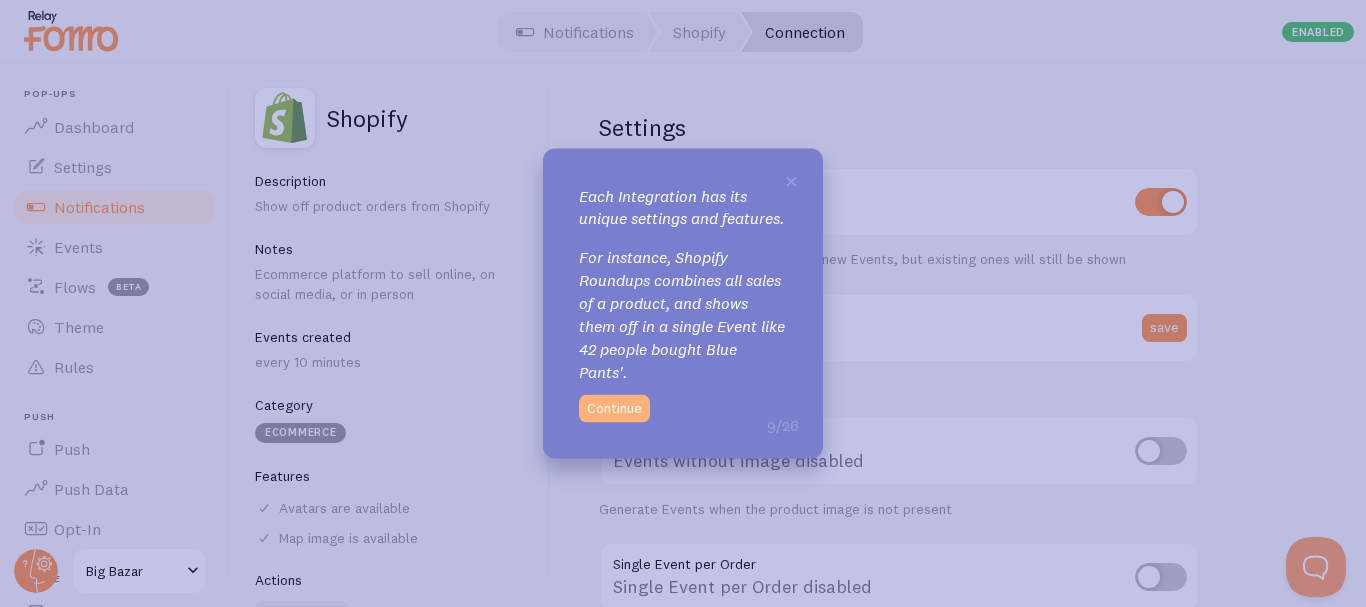 click on "×   Each Integration has its unique settings and features.   For instance, Shopify Roundups combines all sales of a product, and shows them off in a single Event like 42 people bought Blue Pants'.   9/26 Continue" at bounding box center (683, 303) 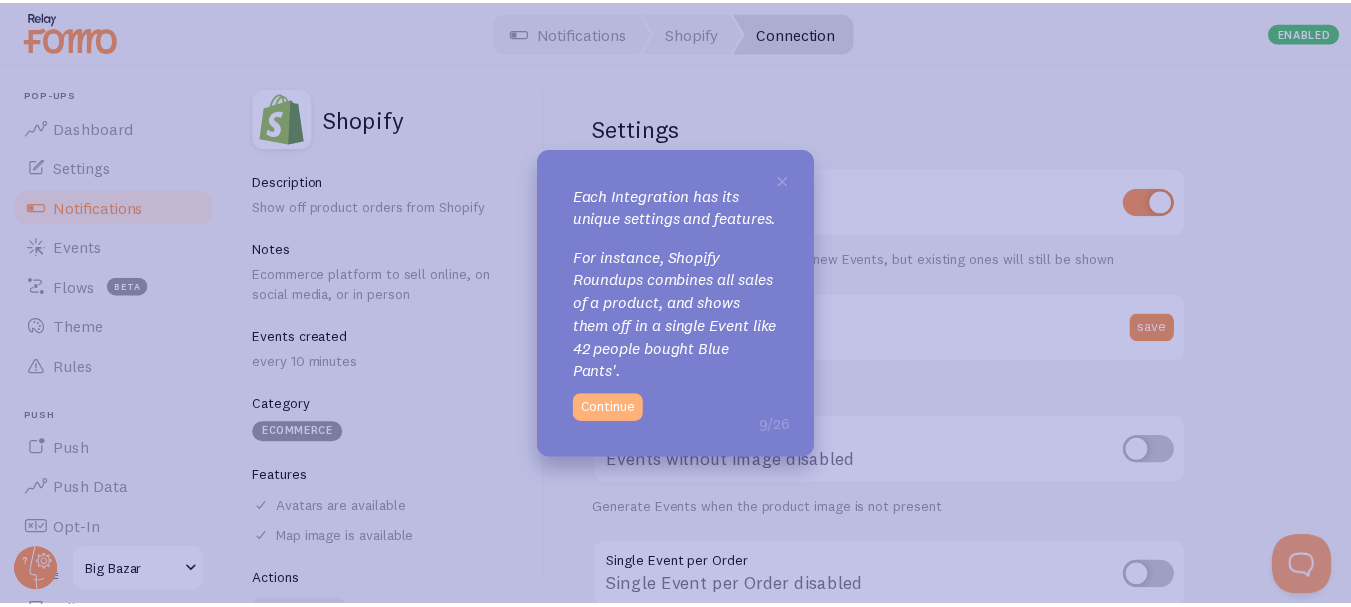 scroll, scrollTop: 12, scrollLeft: 0, axis: vertical 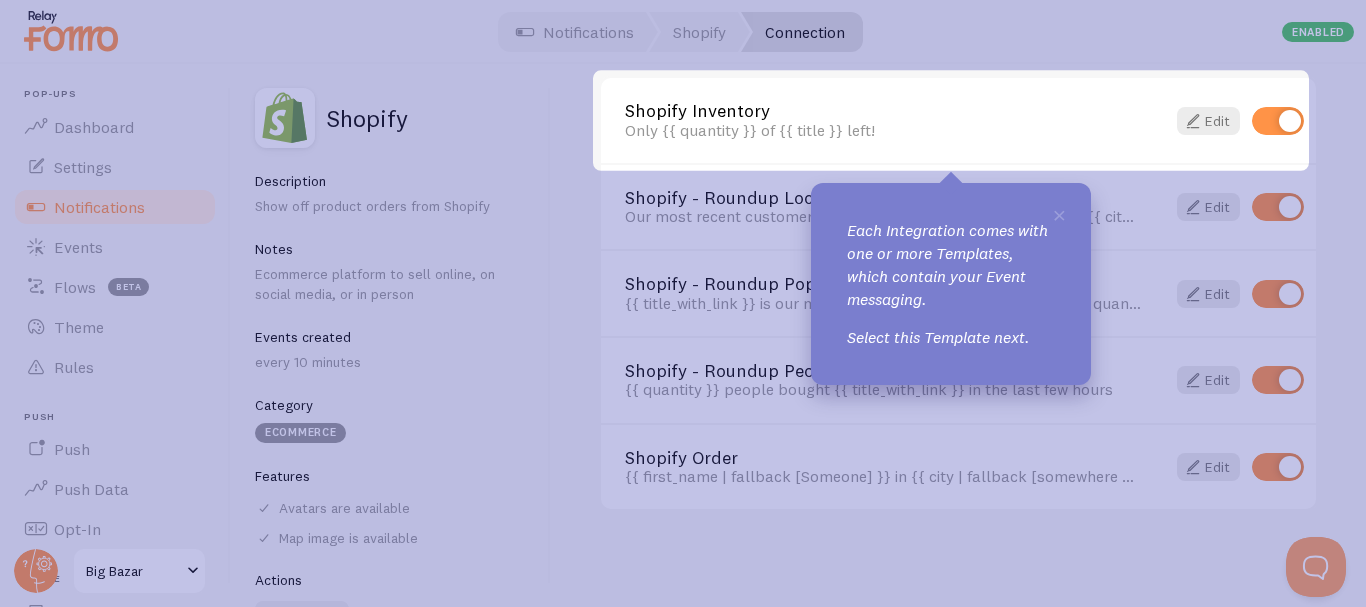 click at bounding box center (1278, 121) 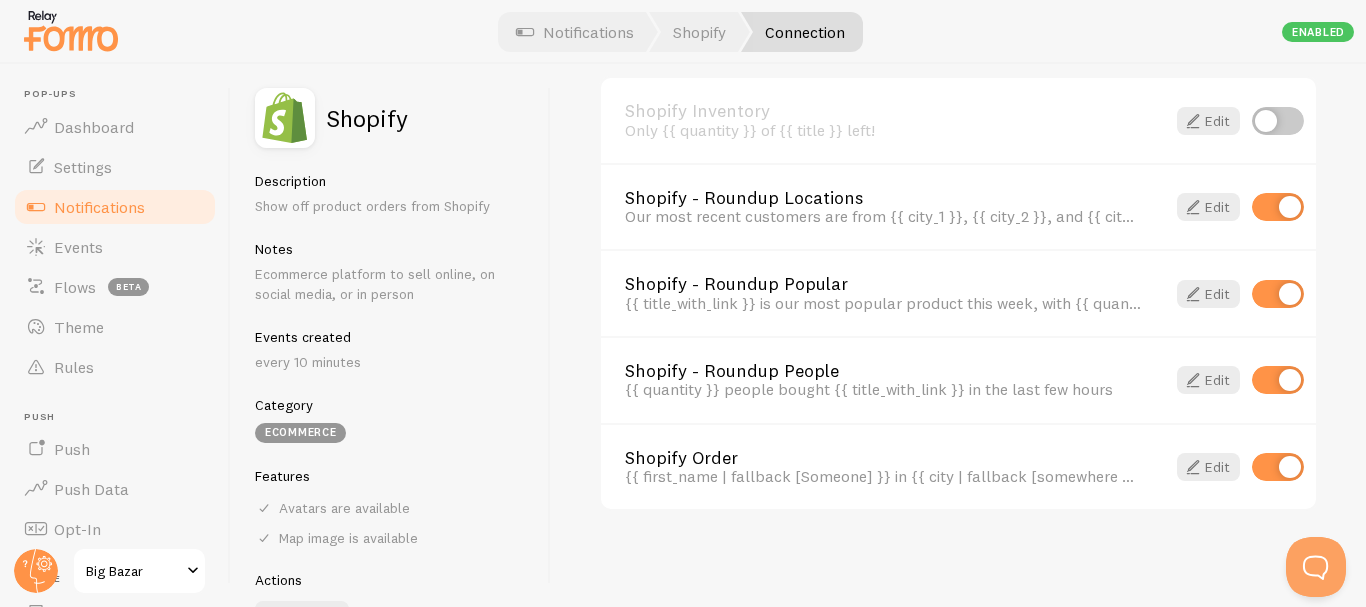 click at bounding box center (1278, 121) 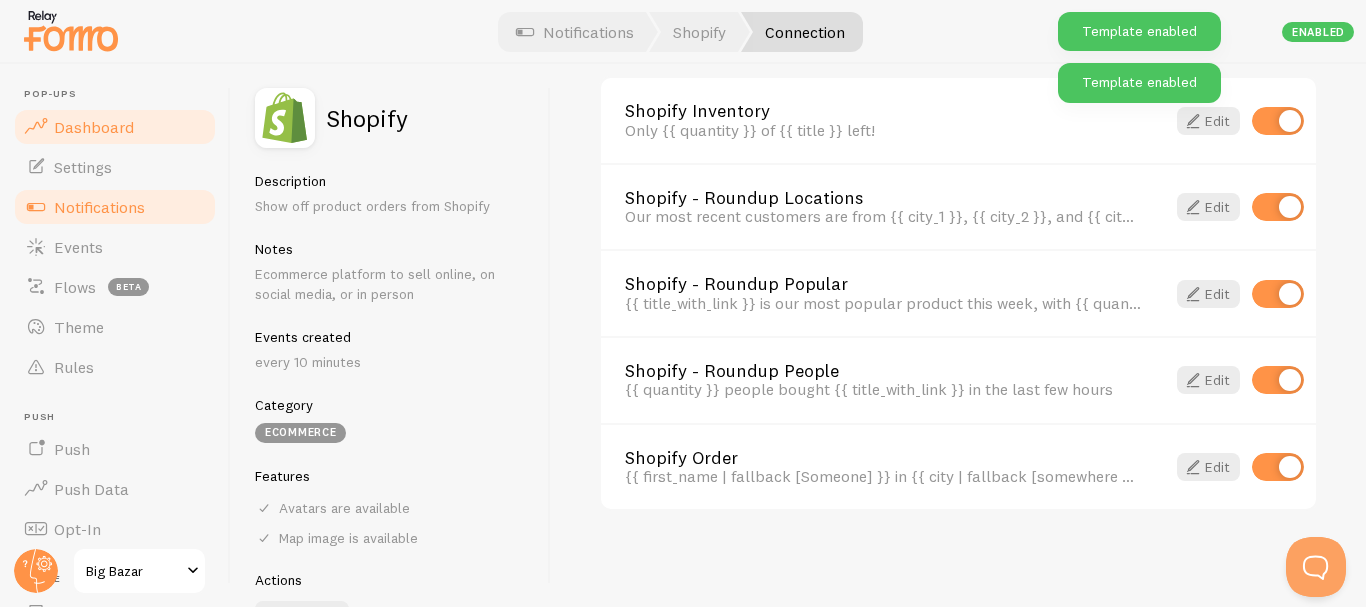 click on "Dashboard" at bounding box center (115, 127) 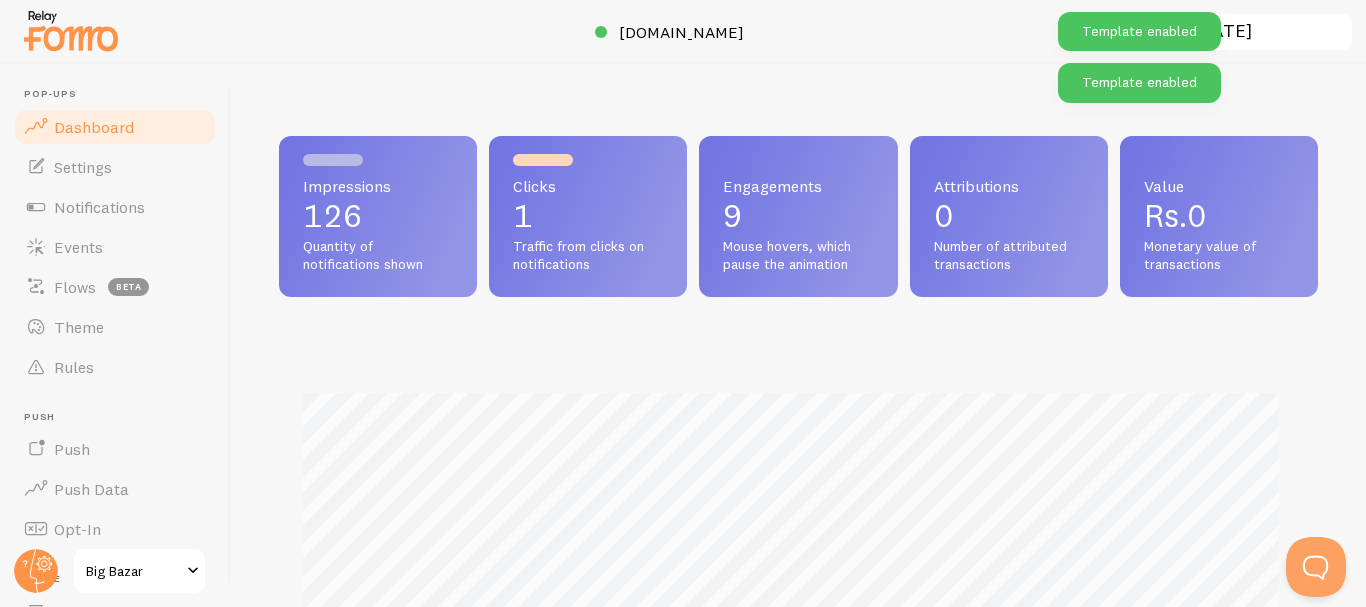 scroll, scrollTop: 0, scrollLeft: 0, axis: both 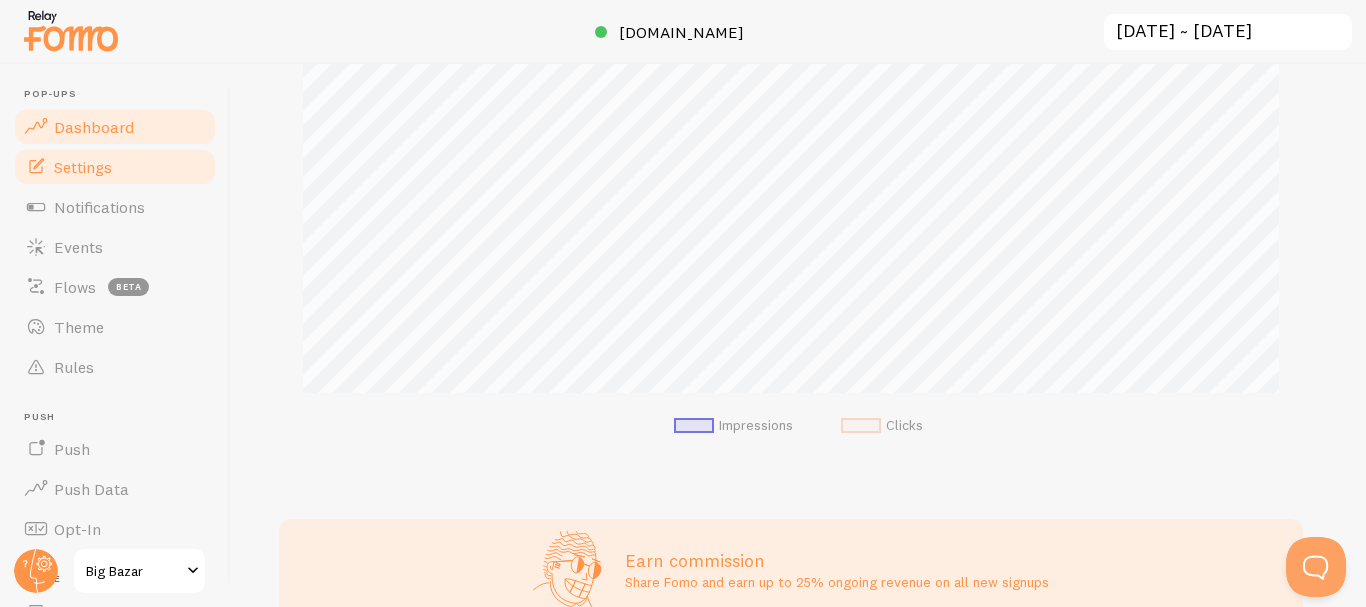 click on "Settings" at bounding box center [115, 167] 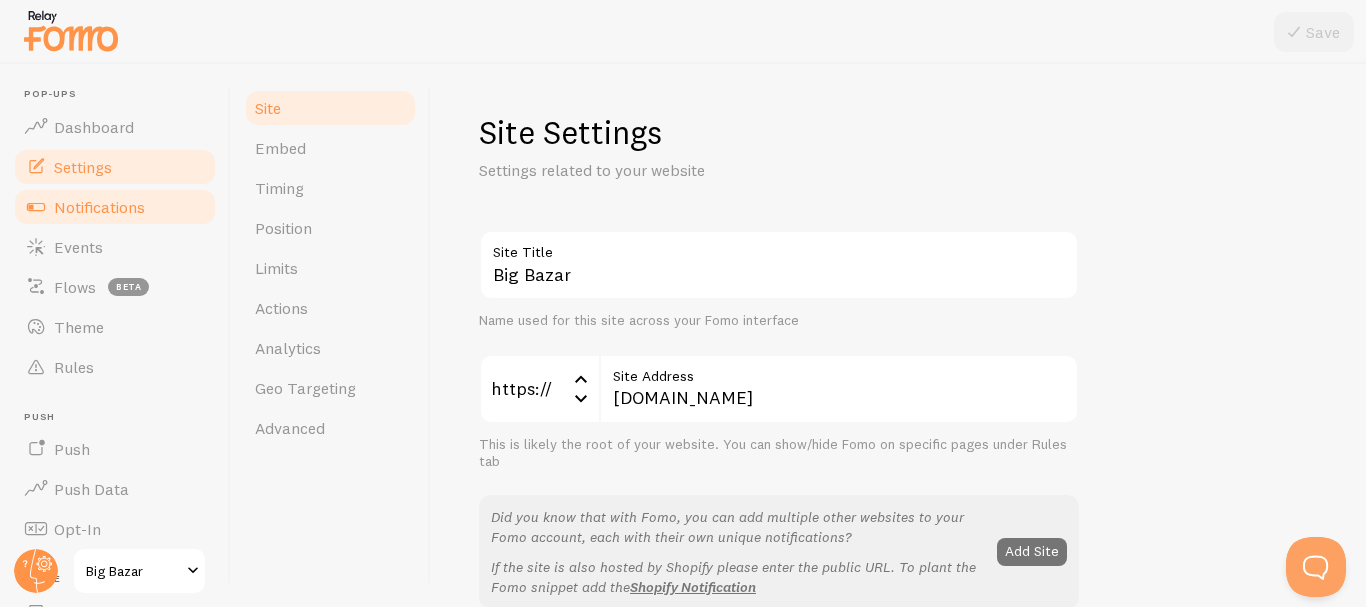 click on "Notifications" at bounding box center [115, 207] 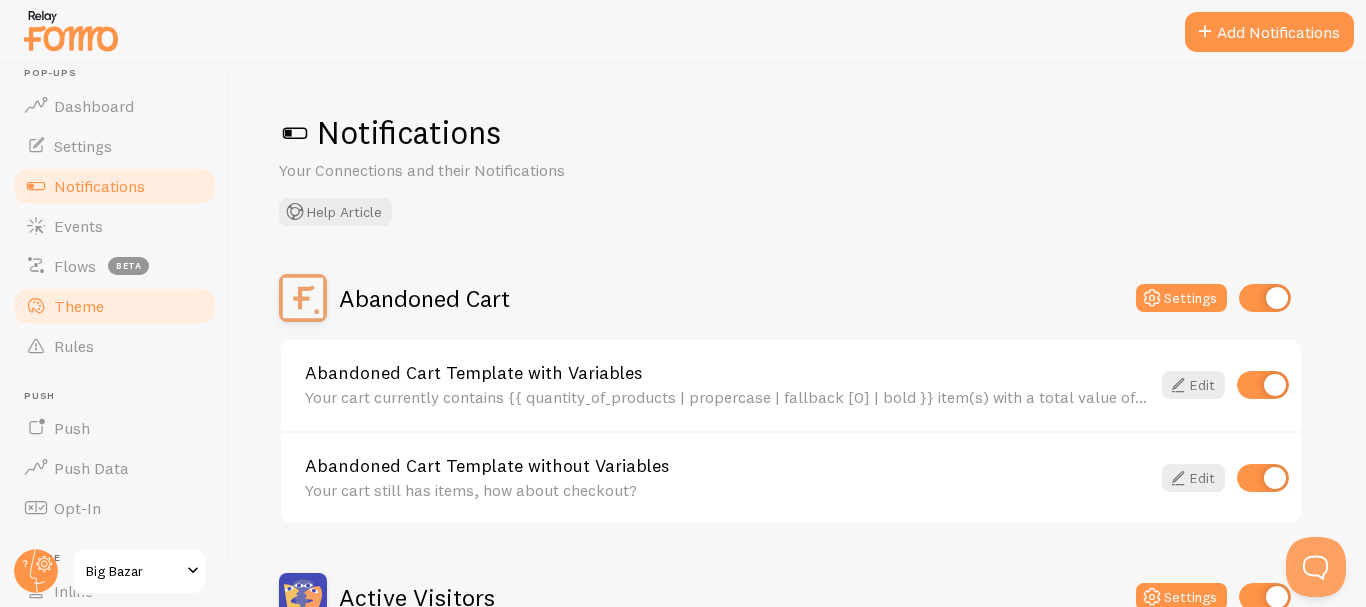 scroll, scrollTop: 0, scrollLeft: 0, axis: both 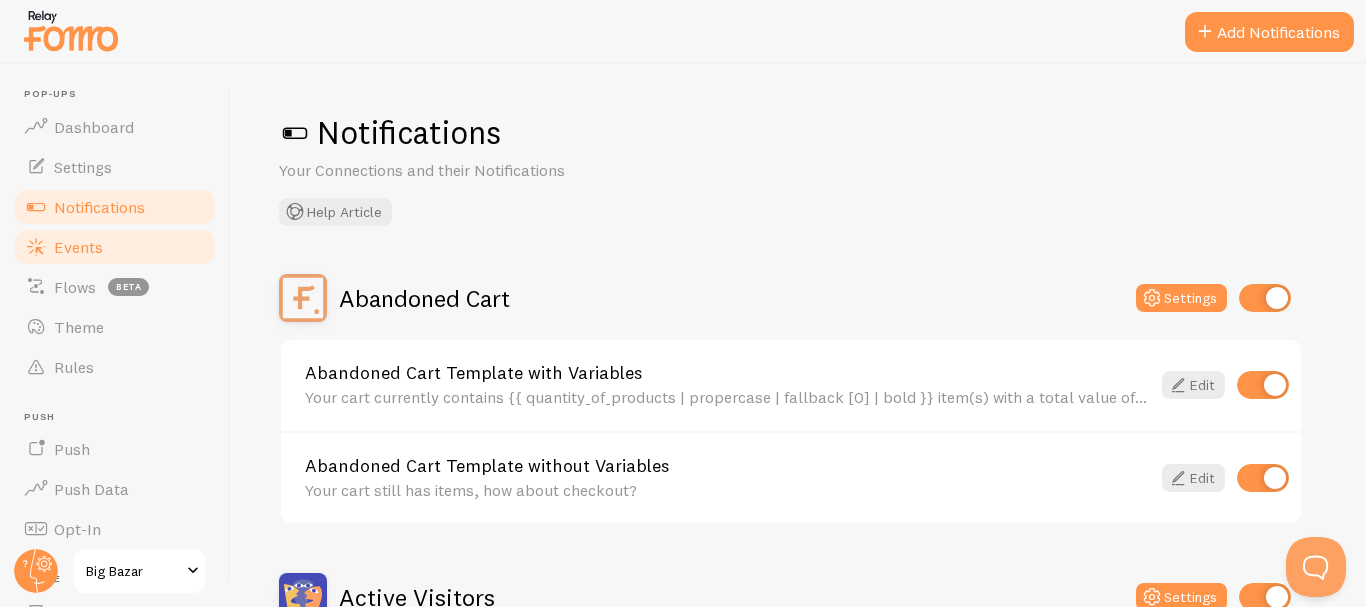 click on "Events" at bounding box center [78, 247] 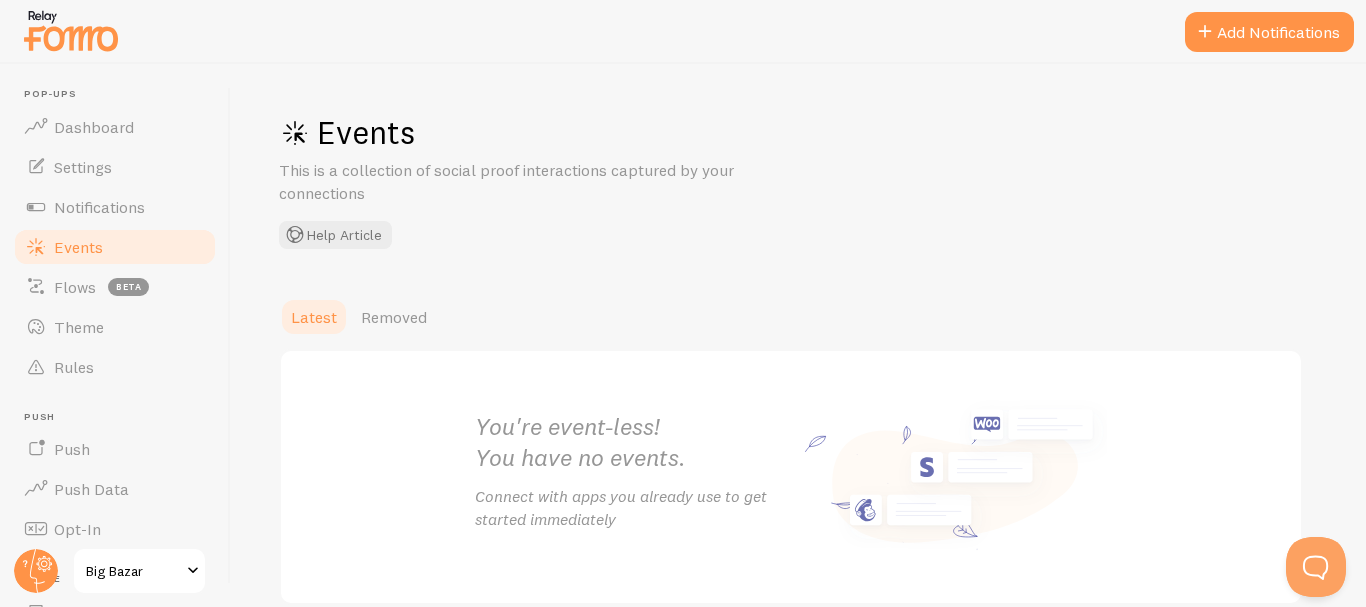 click on "Events" at bounding box center (115, 247) 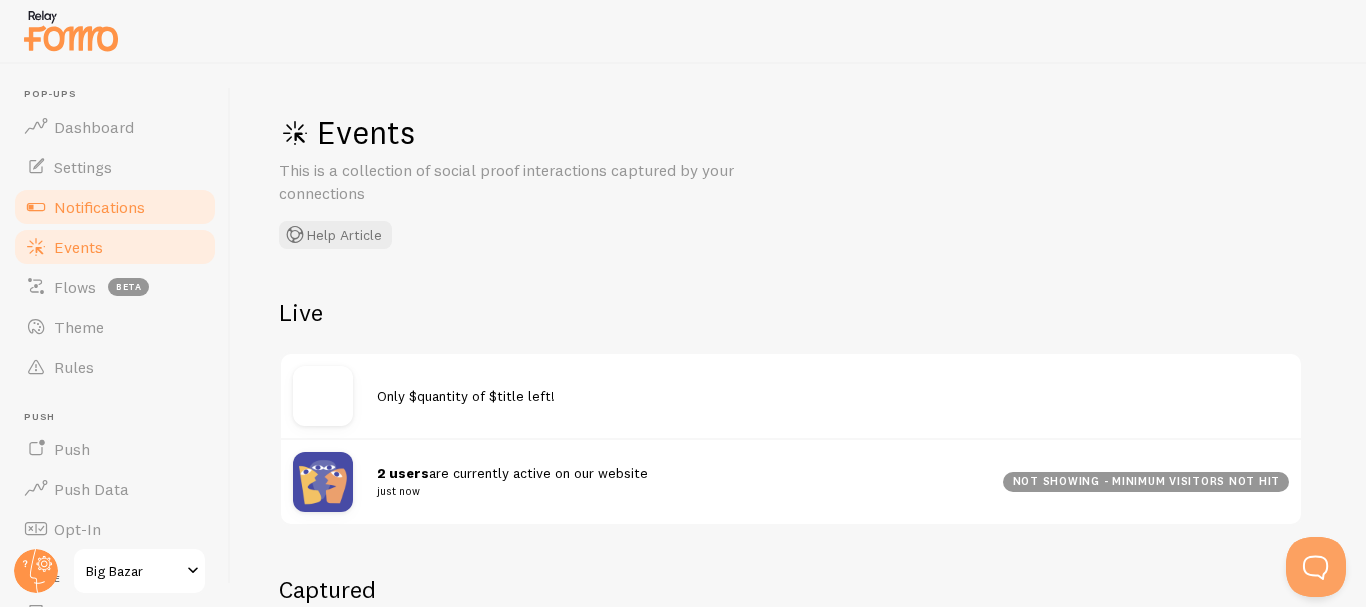 click on "Notifications" at bounding box center [99, 207] 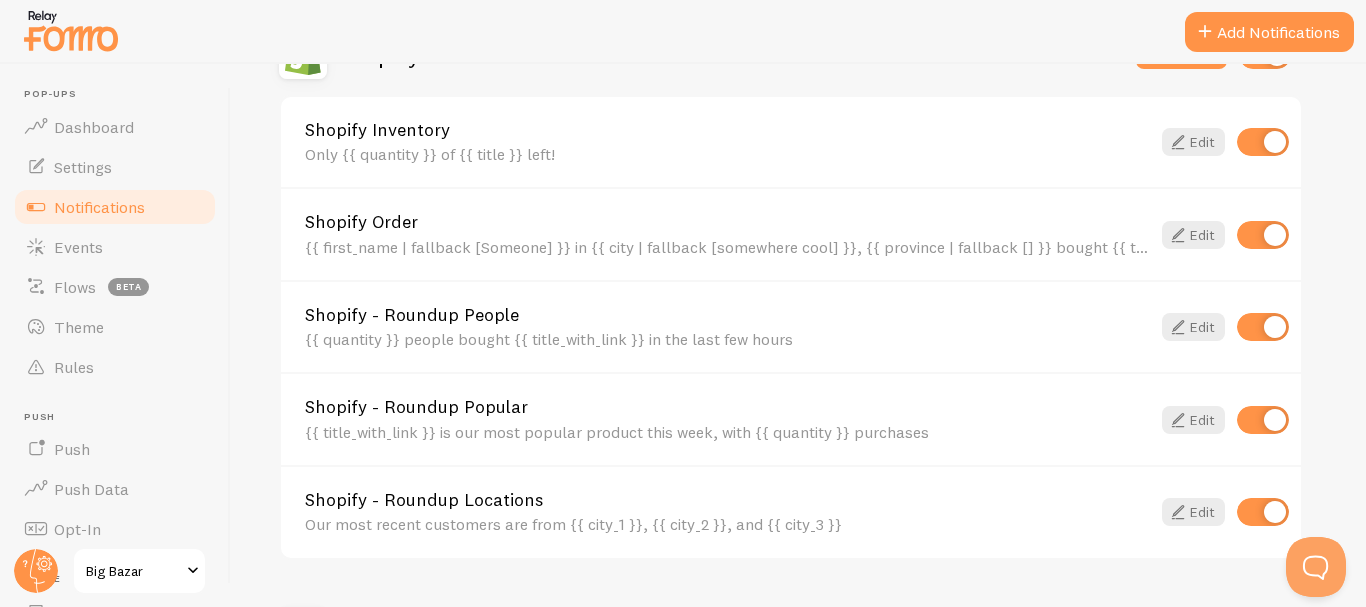 scroll, scrollTop: 800, scrollLeft: 0, axis: vertical 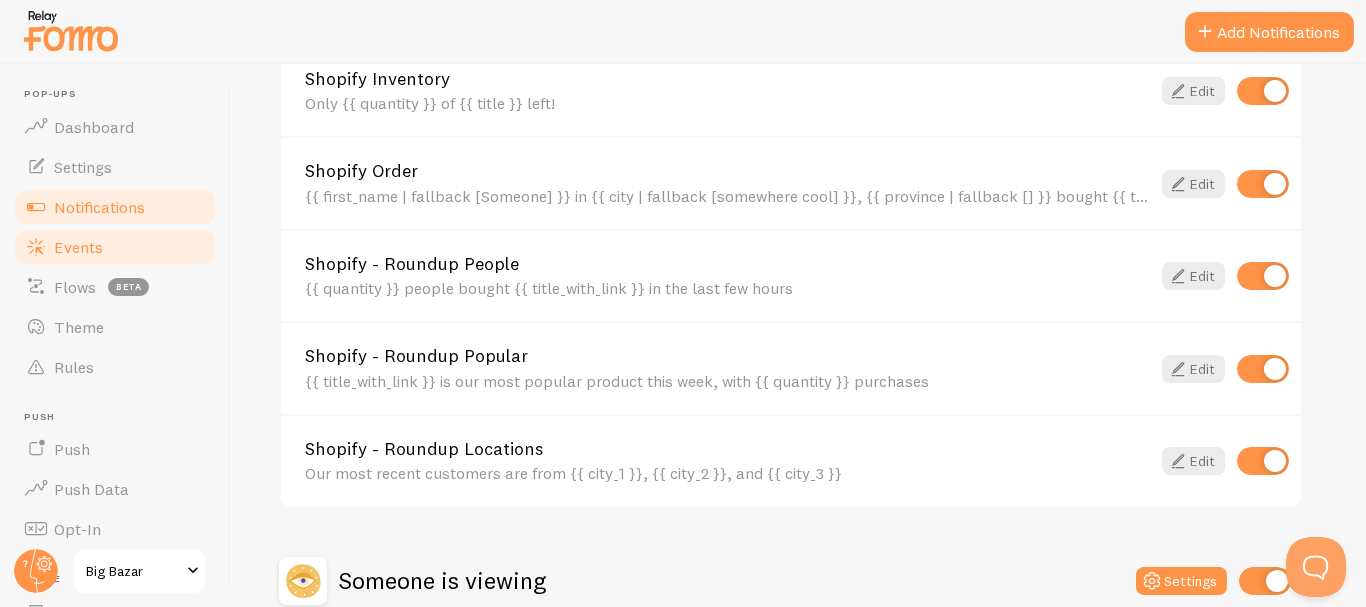 click on "Events" at bounding box center (115, 247) 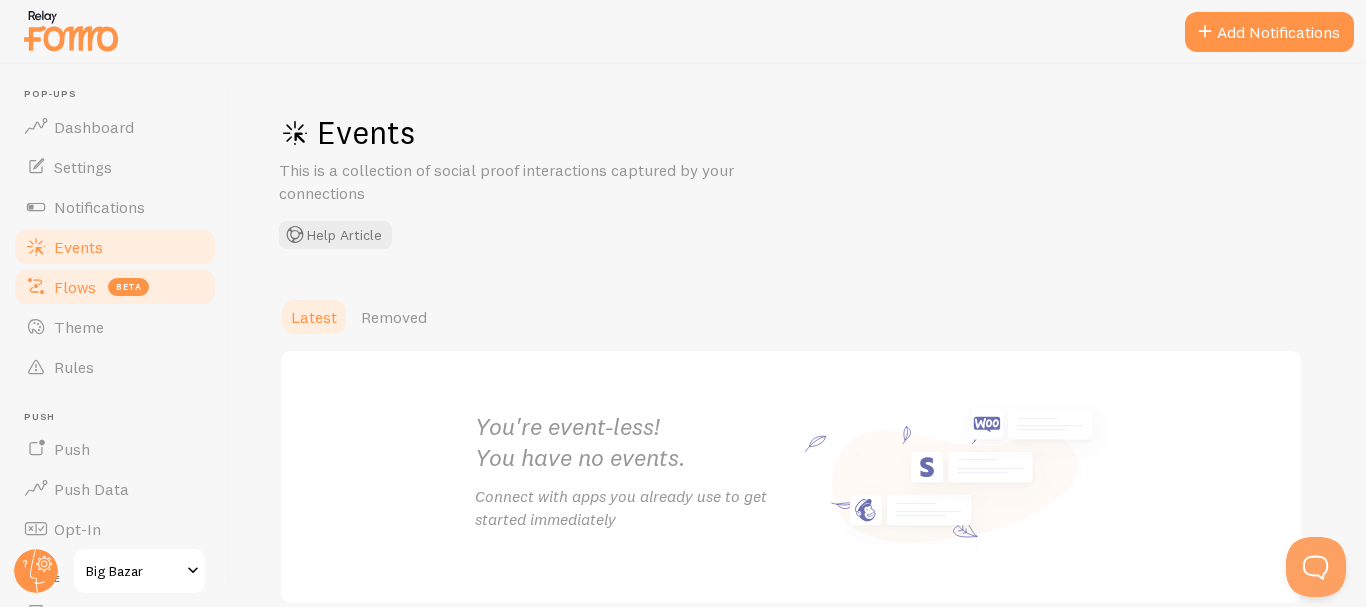 click on "beta" at bounding box center (128, 287) 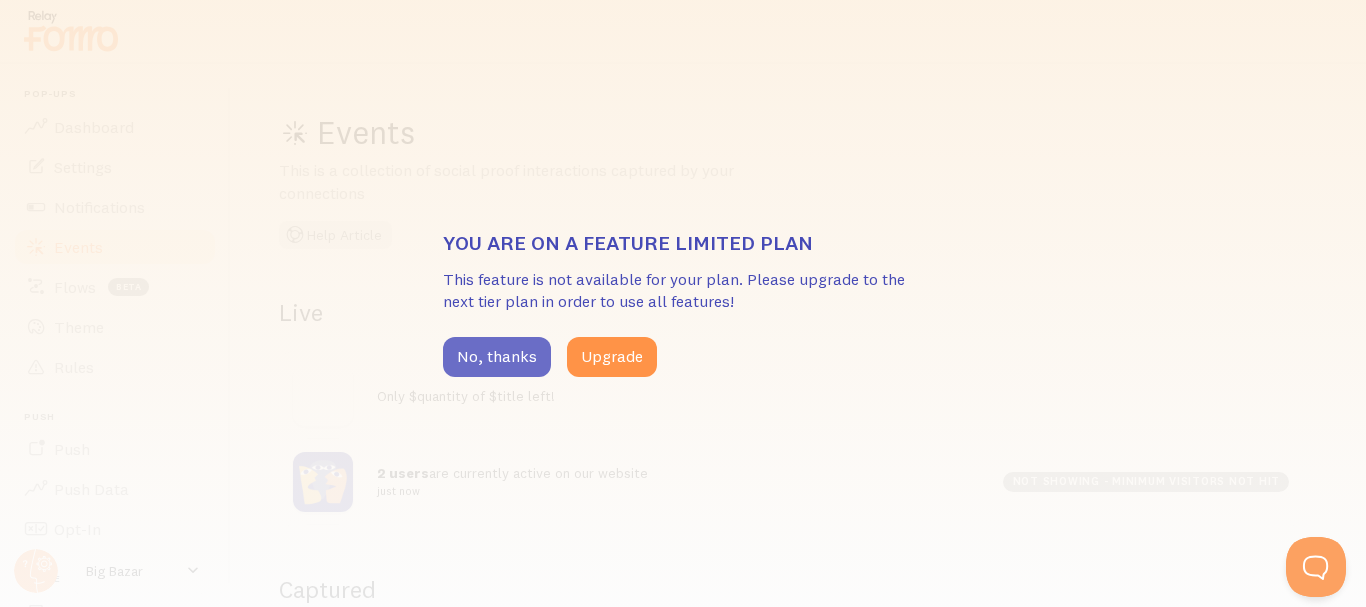 click on "No, thanks" at bounding box center (497, 357) 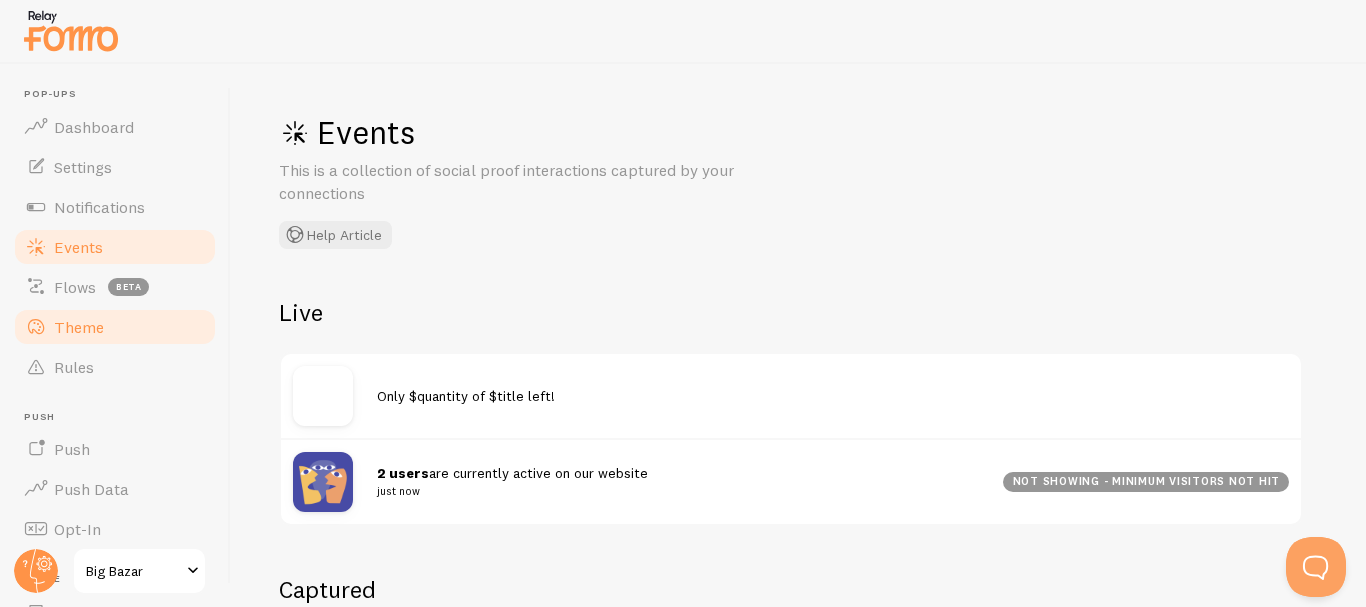 click on "Theme" at bounding box center (115, 327) 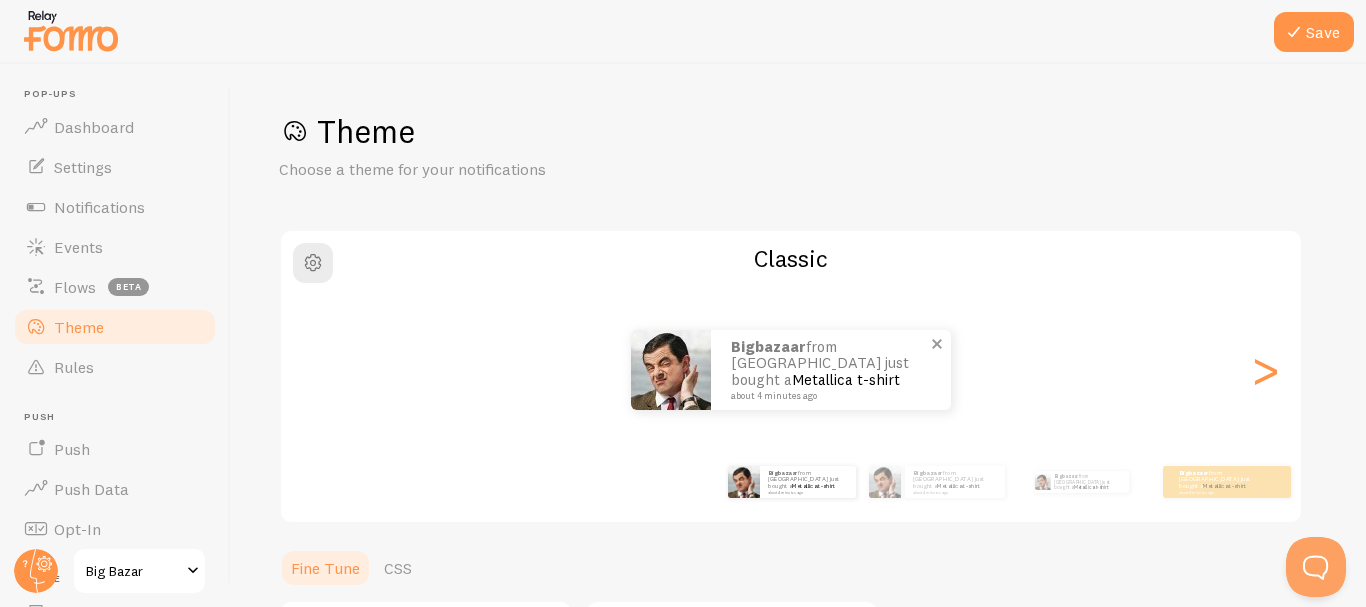 scroll, scrollTop: 0, scrollLeft: 0, axis: both 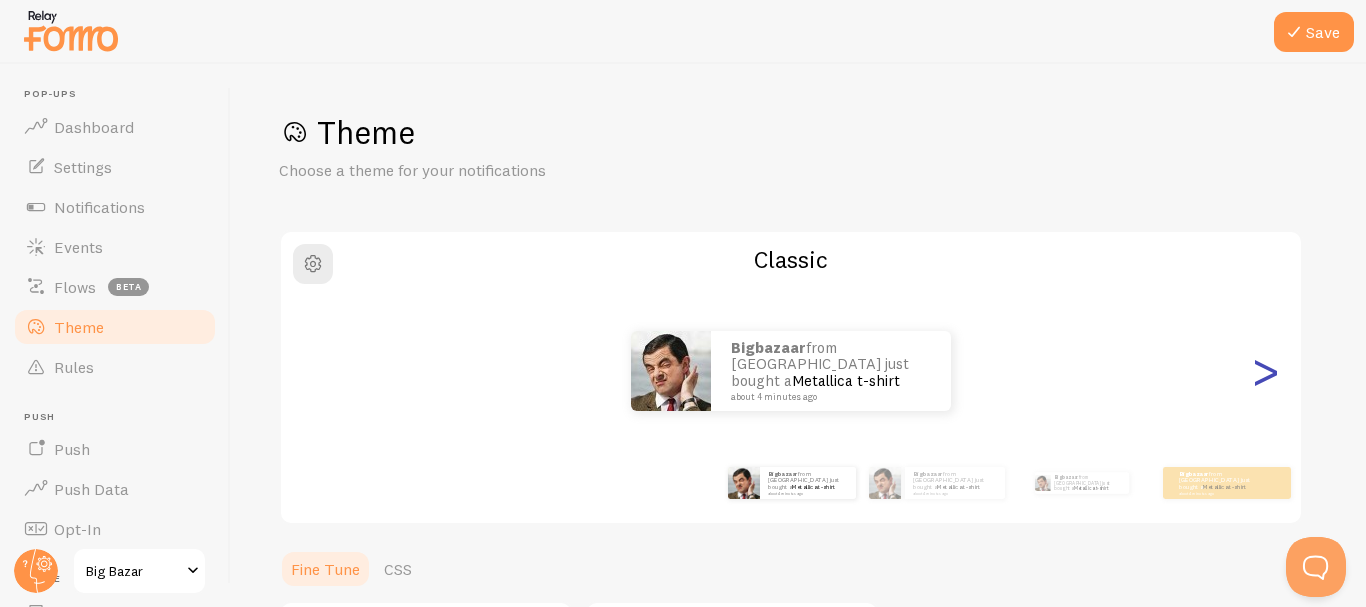 click on ">" at bounding box center [1265, 371] 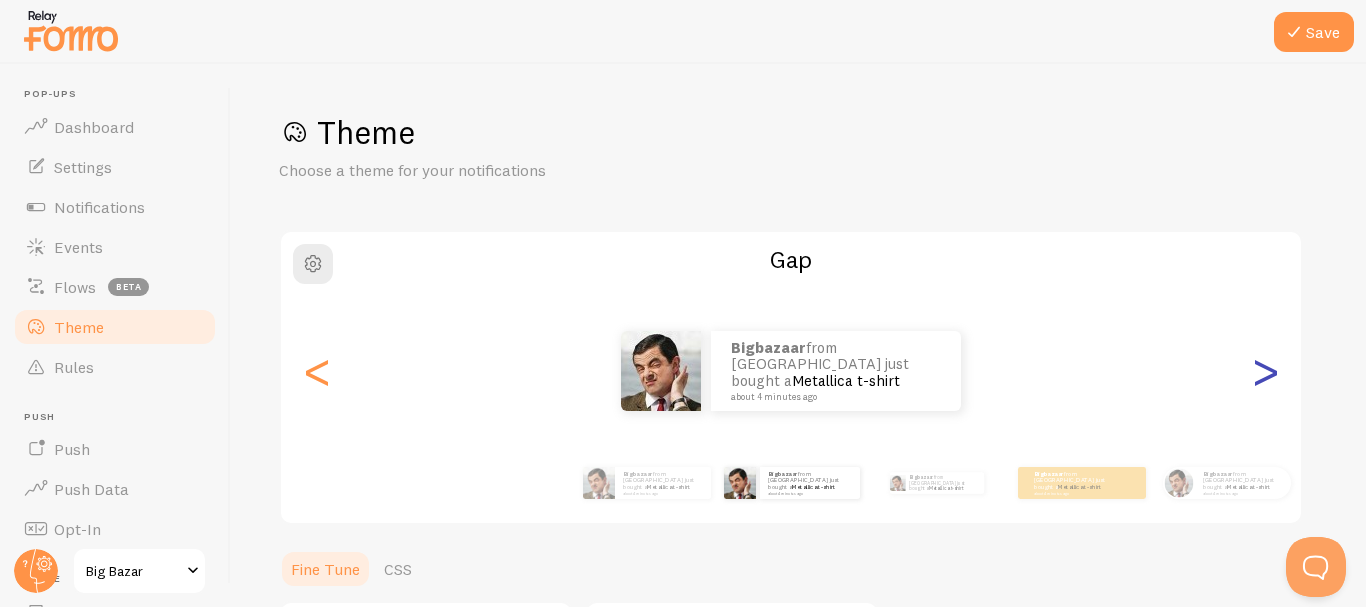 click on ">" at bounding box center [1265, 371] 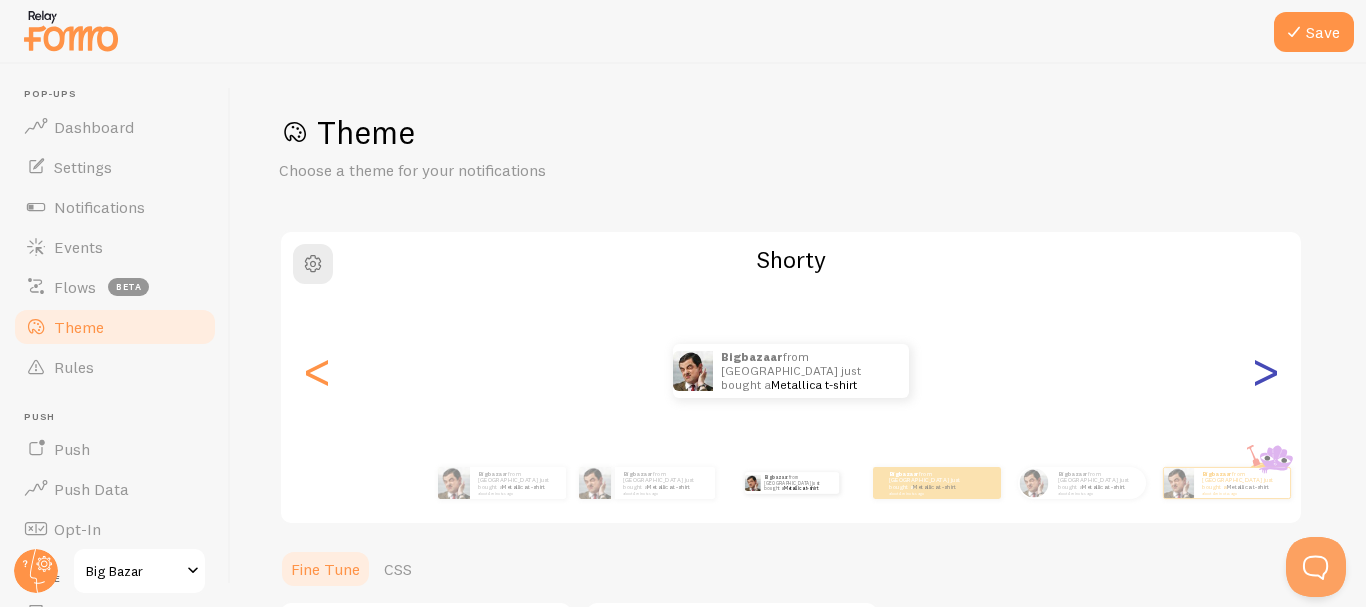 click on ">" at bounding box center [1265, 371] 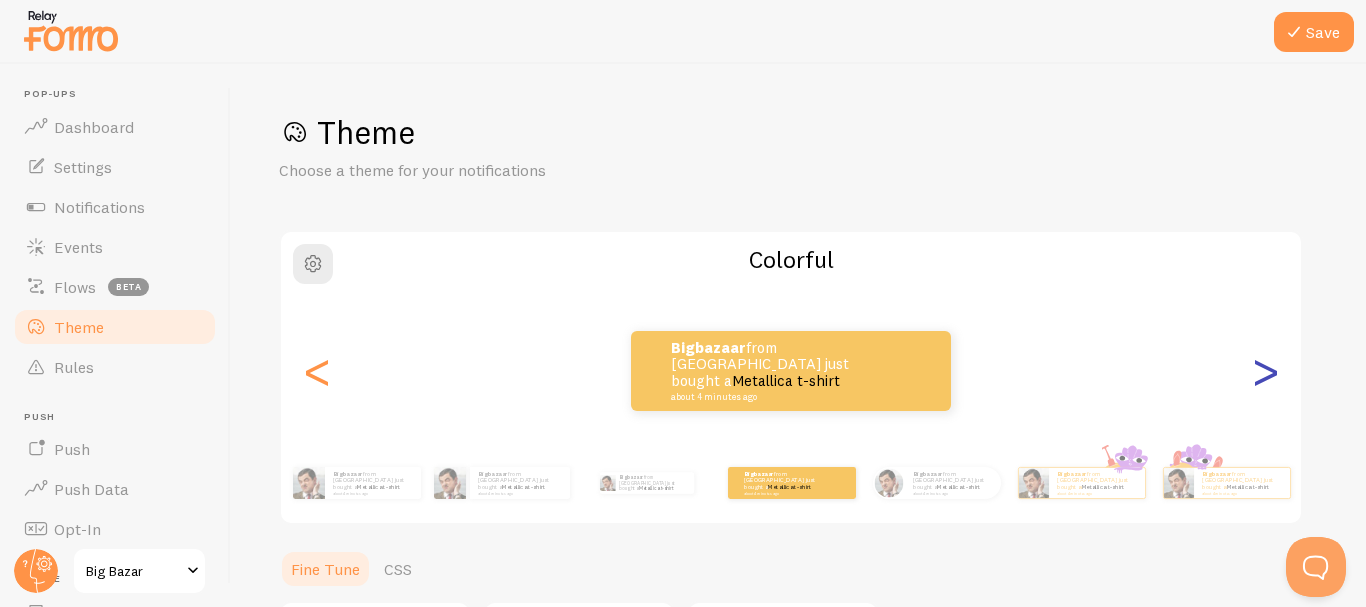 click on ">" at bounding box center (1265, 371) 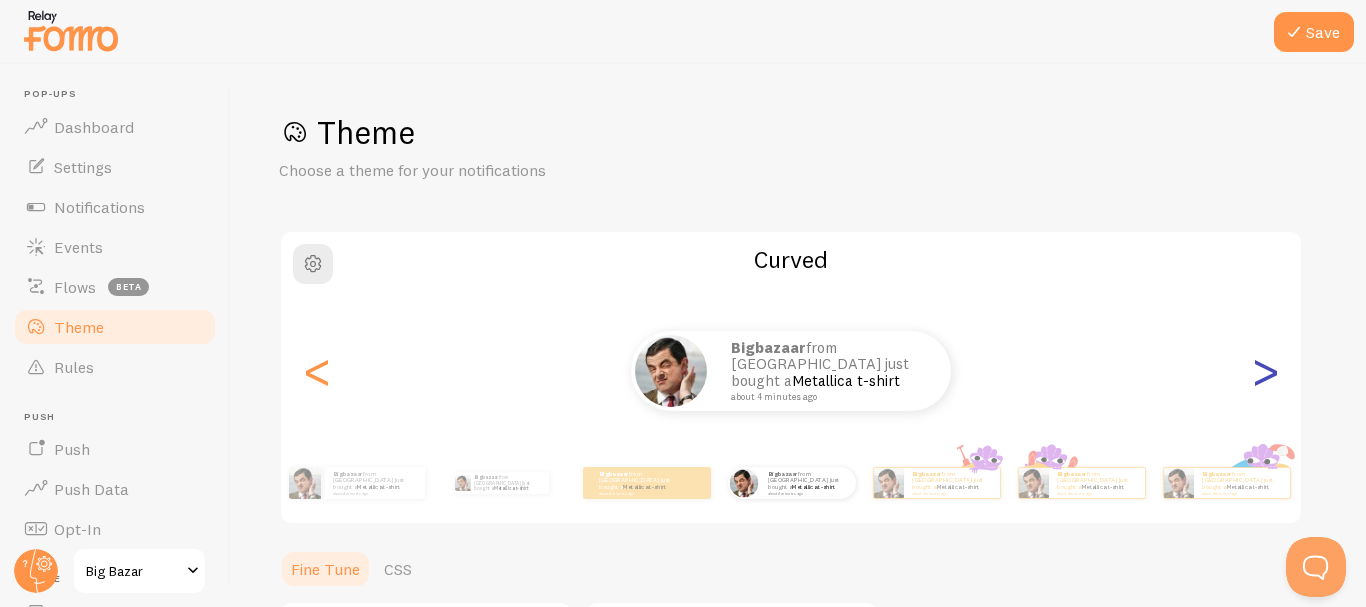 click on ">" at bounding box center [1265, 371] 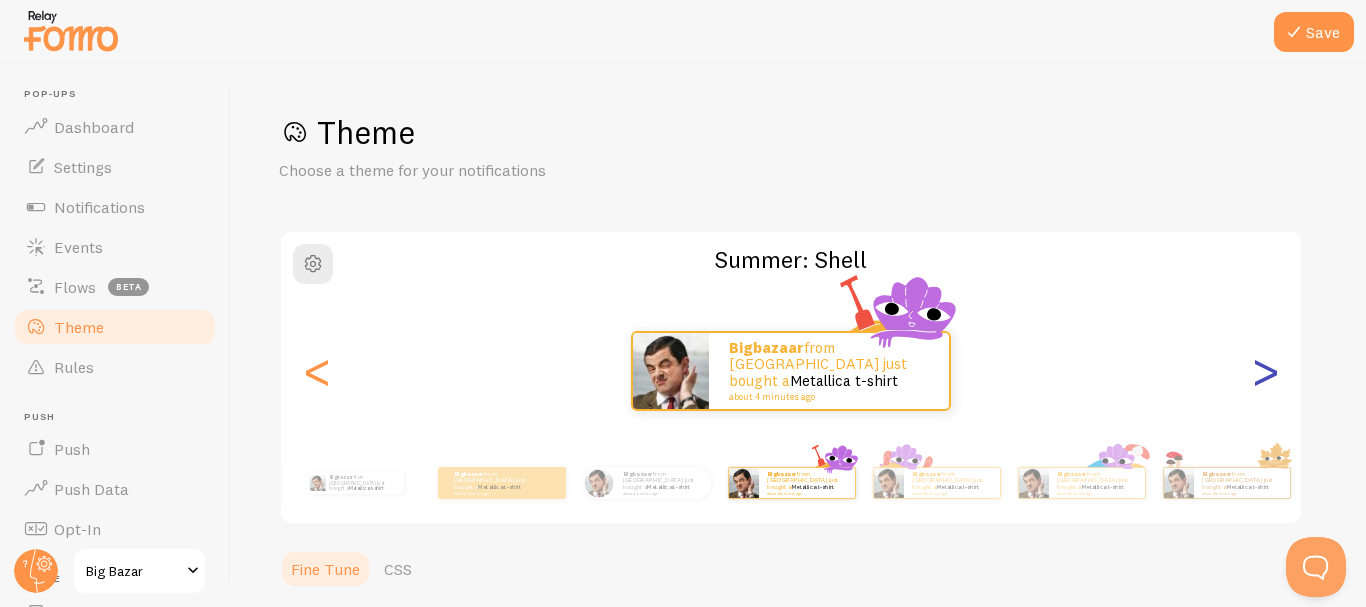 click on ">" at bounding box center (1265, 371) 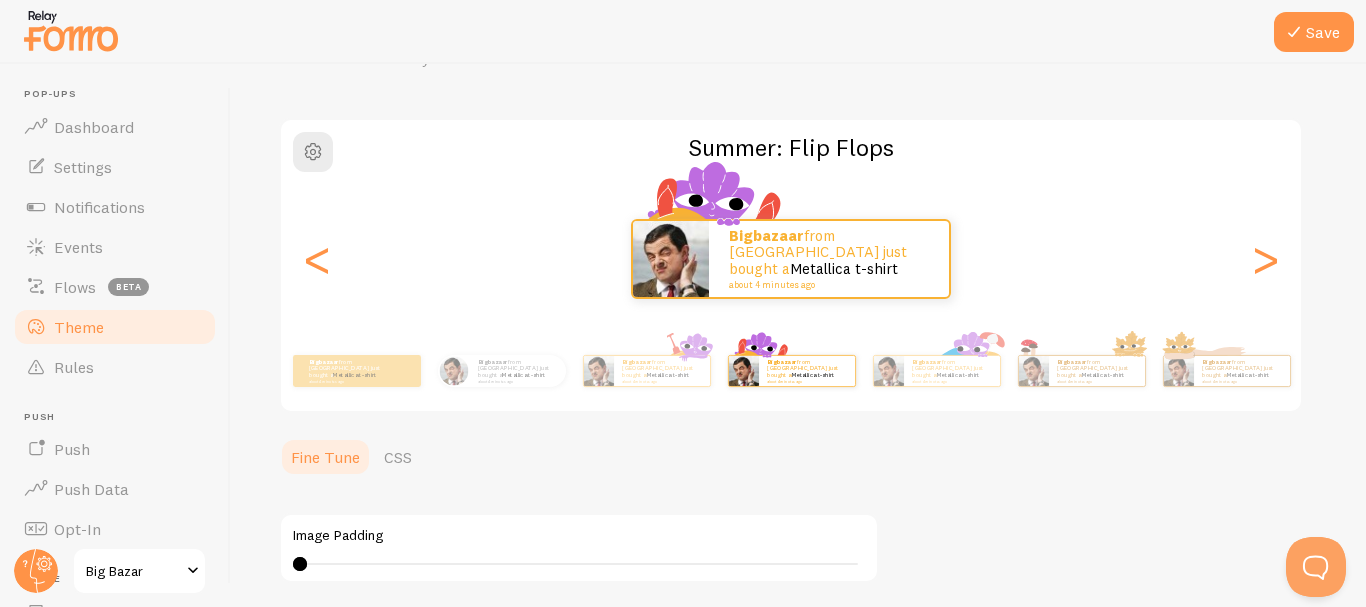 scroll, scrollTop: 0, scrollLeft: 0, axis: both 